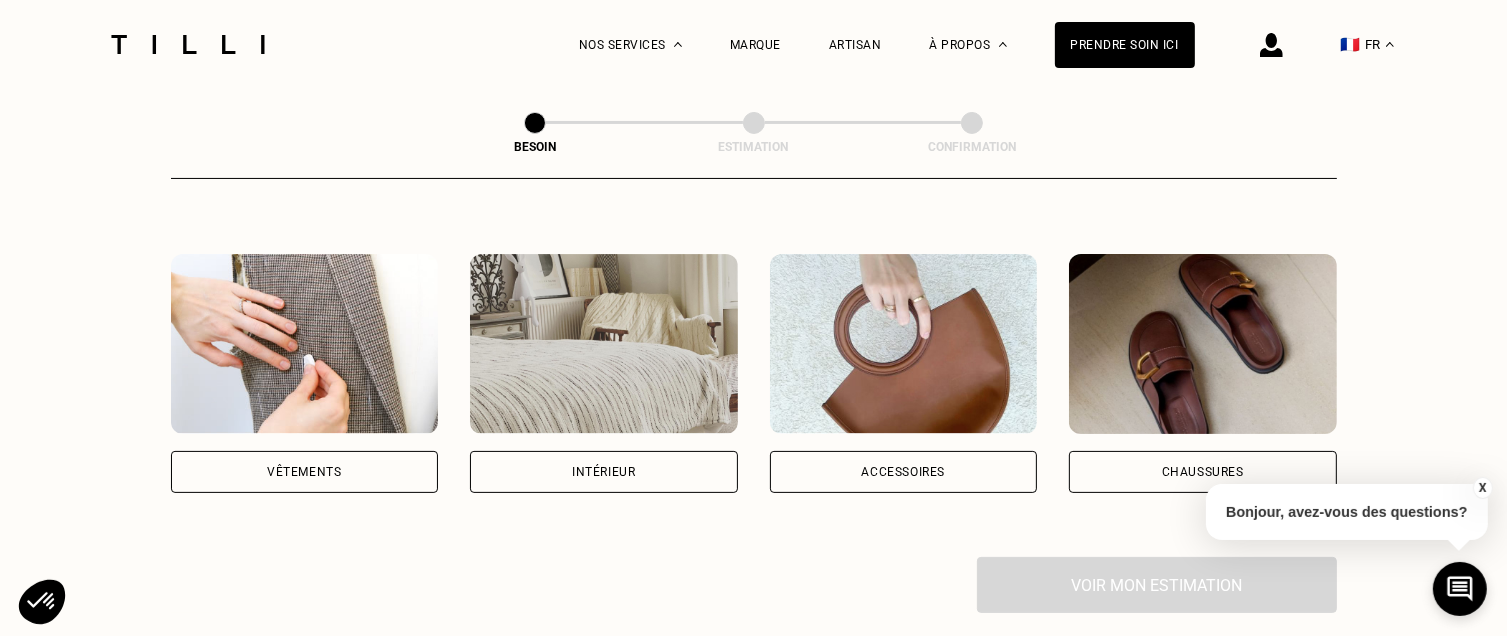 scroll, scrollTop: 346, scrollLeft: 0, axis: vertical 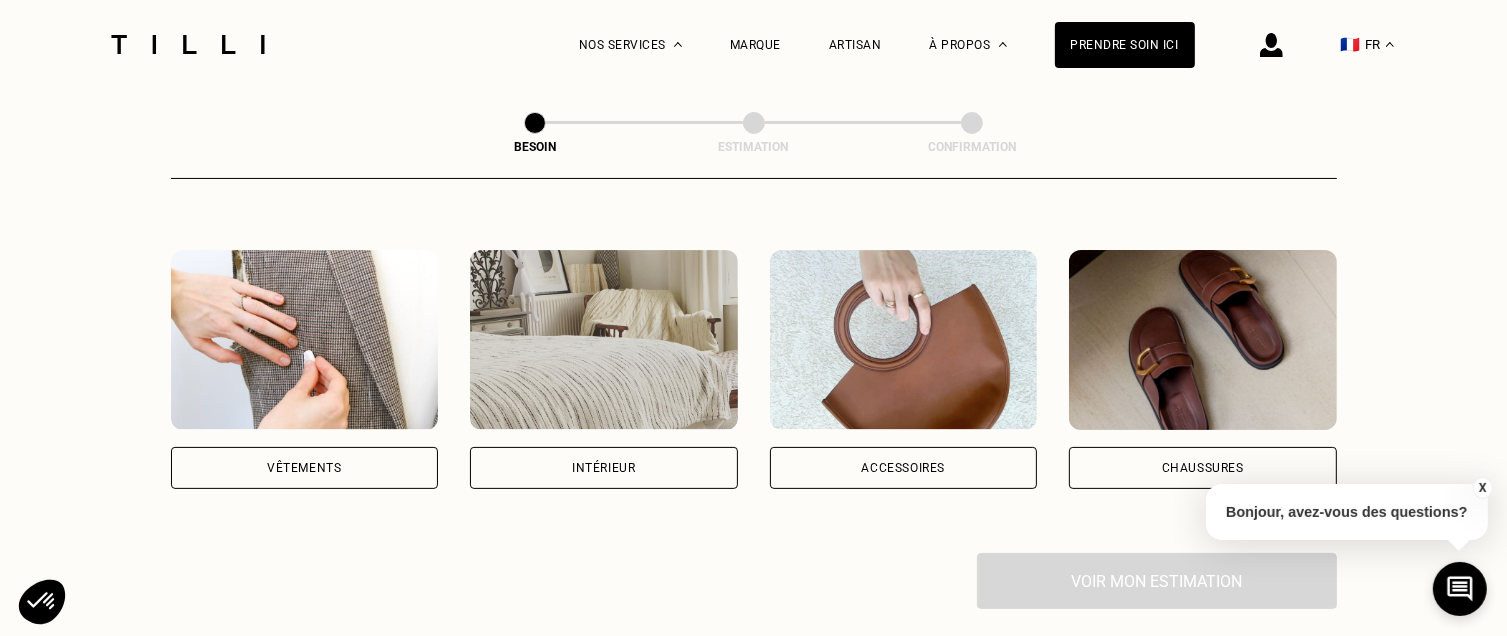 click on "Intérieur" at bounding box center [604, 468] 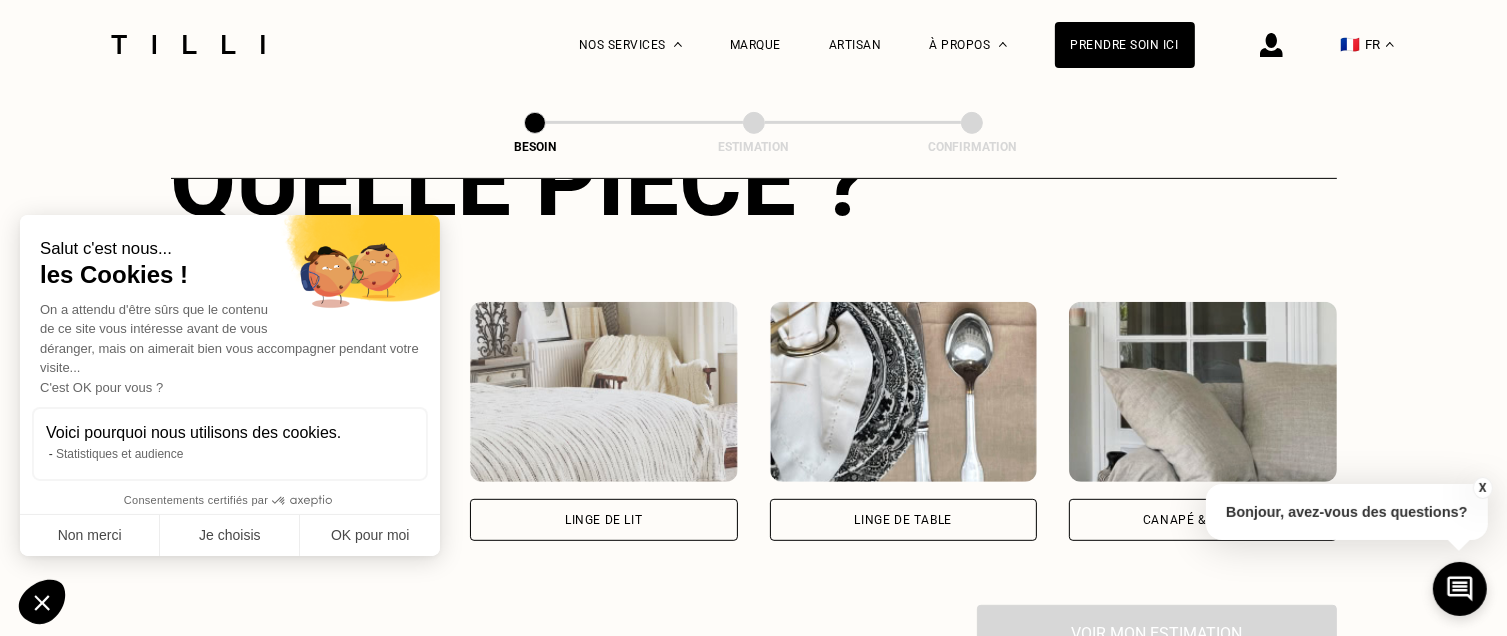 scroll, scrollTop: 839, scrollLeft: 0, axis: vertical 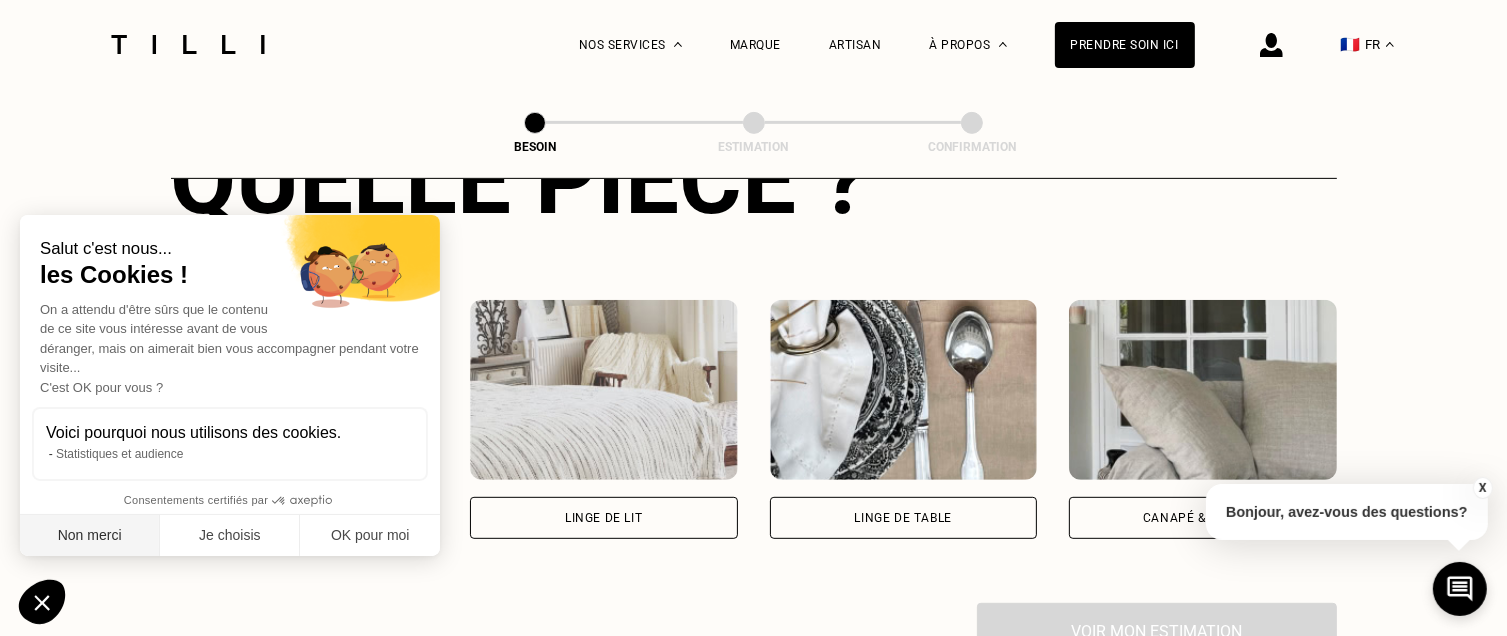 click on "Non merci" at bounding box center [90, 536] 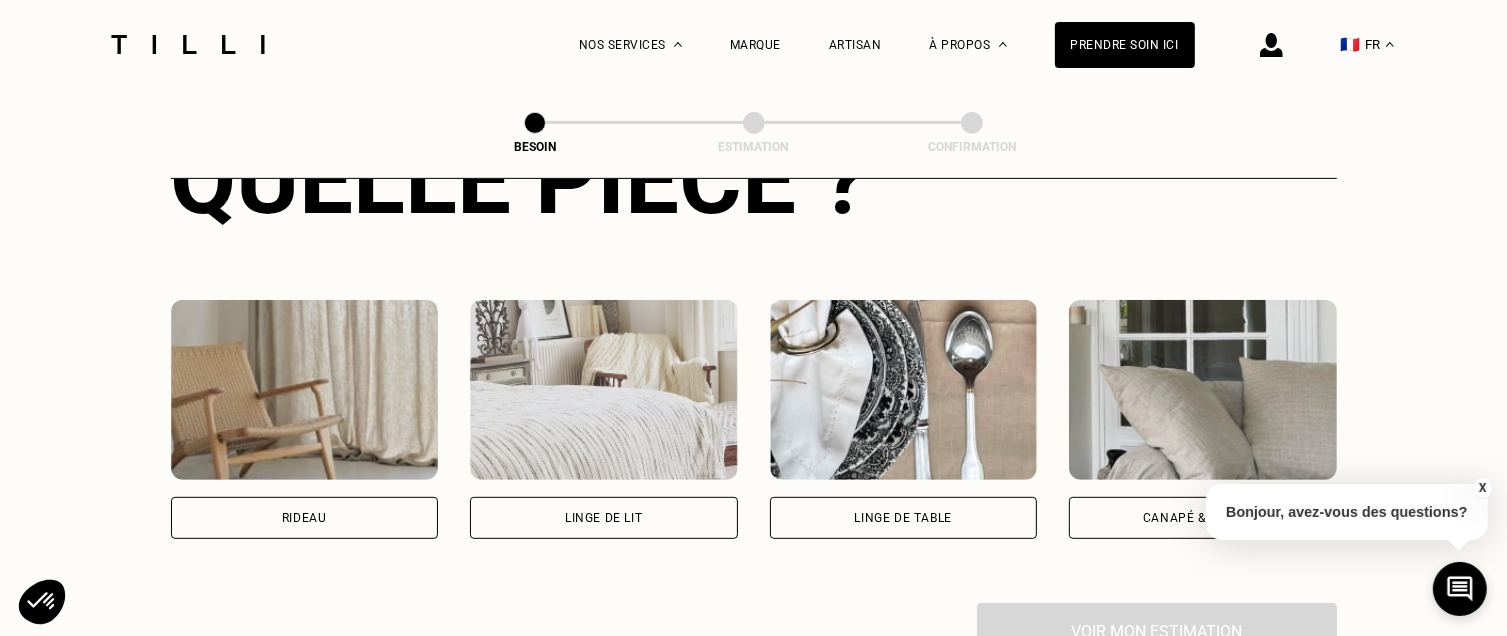click on "Rideau" at bounding box center [305, 518] 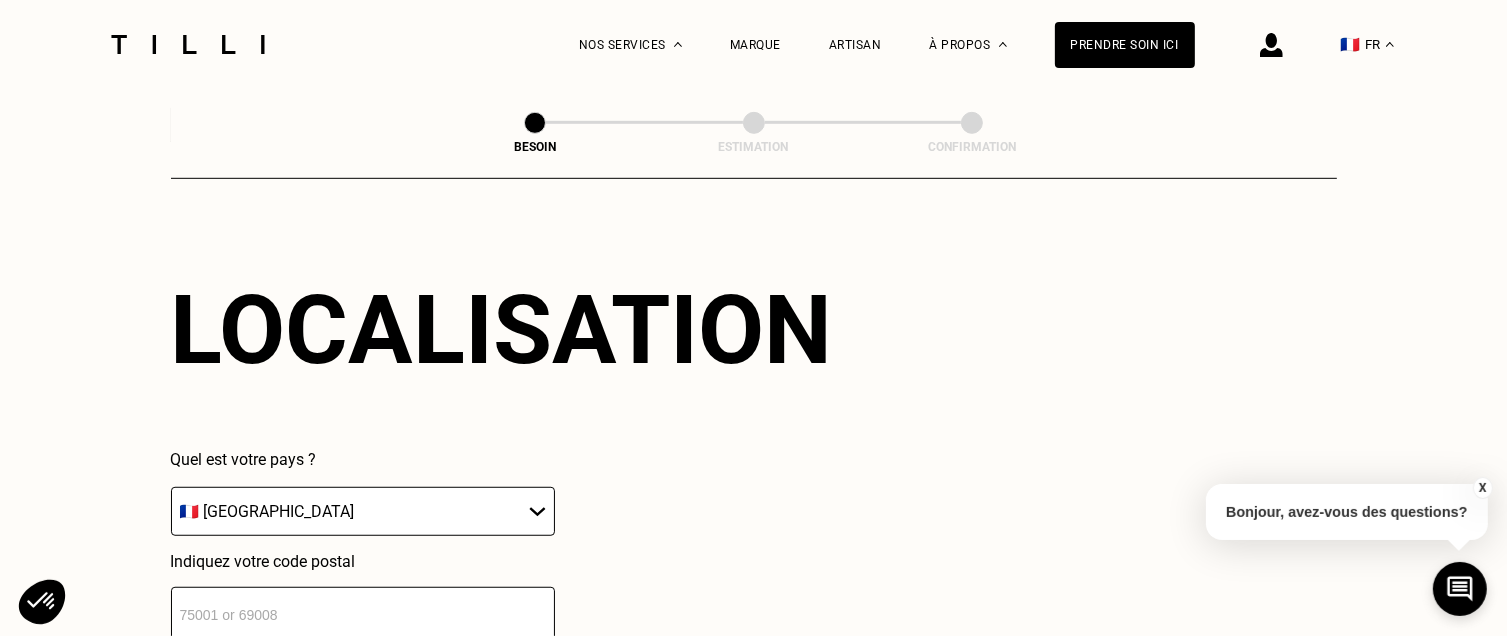 scroll, scrollTop: 1234, scrollLeft: 0, axis: vertical 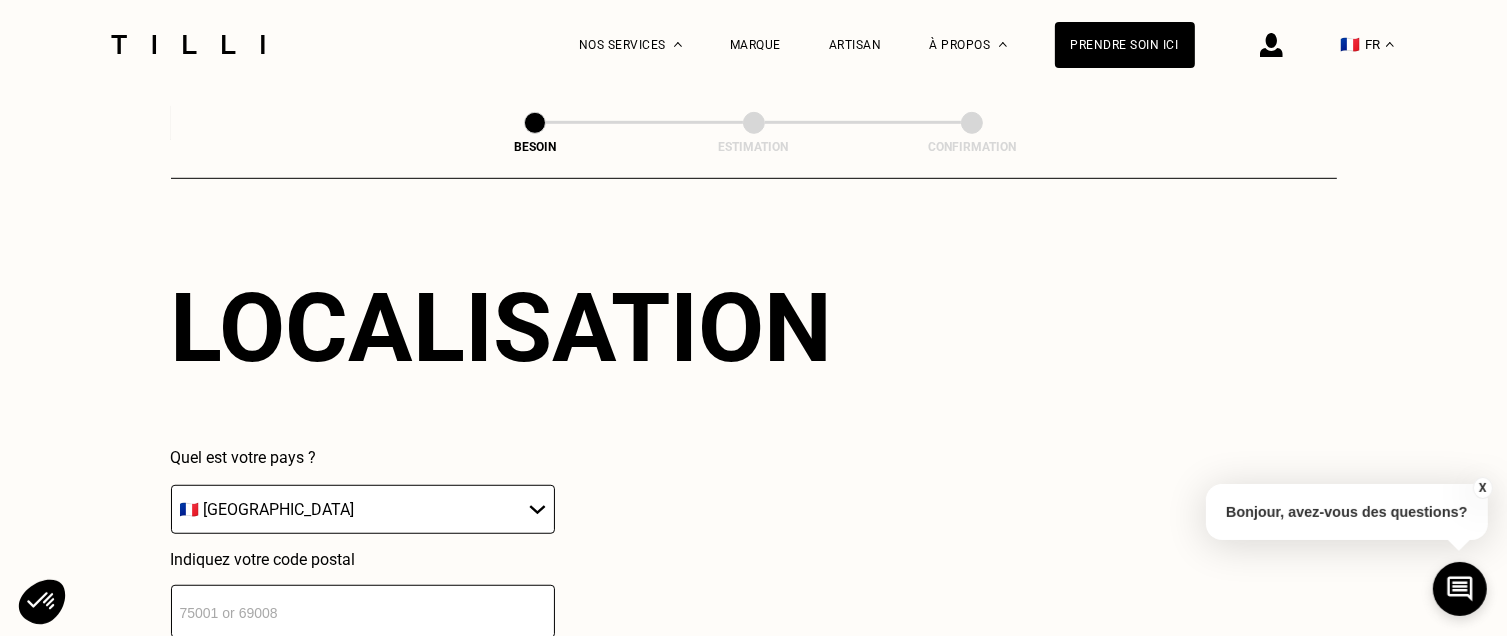 click on "Localisation Quel est votre pays ? 🇩🇪   [GEOGRAPHIC_DATA] 🇦🇹   [GEOGRAPHIC_DATA] 🇧🇪   [GEOGRAPHIC_DATA] 🇧🇬   Bulgarie 🇨🇾   Chypre 🇭🇷   Croatie 🇩🇰   [GEOGRAPHIC_DATA] 🇪🇸   [GEOGRAPHIC_DATA] 🇪🇪   [GEOGRAPHIC_DATA] 🇫🇮   [GEOGRAPHIC_DATA] 🇫🇷   [GEOGRAPHIC_DATA] 🇬🇷   [GEOGRAPHIC_DATA] 🇭🇺   [GEOGRAPHIC_DATA] 🇮🇪   [GEOGRAPHIC_DATA] 🇮🇹   [GEOGRAPHIC_DATA] 🇱🇻   [GEOGRAPHIC_DATA] 🇱🇮   [GEOGRAPHIC_DATA] 🇱🇹   [GEOGRAPHIC_DATA] 🇱🇺   [GEOGRAPHIC_DATA] 🇲🇹   [GEOGRAPHIC_DATA] 🇳🇴   [GEOGRAPHIC_DATA] 🇳🇱   [GEOGRAPHIC_DATA] 🇵🇱   [GEOGRAPHIC_DATA] 🇵🇹   [GEOGRAPHIC_DATA] 🇨🇿   [GEOGRAPHIC_DATA] 🇷🇴   [GEOGRAPHIC_DATA] 🇬🇧   [GEOGRAPHIC_DATA] 🇸🇰   Slovaquie 🇸🇮   [GEOGRAPHIC_DATA] 🇸🇪   [GEOGRAPHIC_DATA] 🇨🇭   [GEOGRAPHIC_DATA] Indiquez votre code postal" at bounding box center (754, 455) 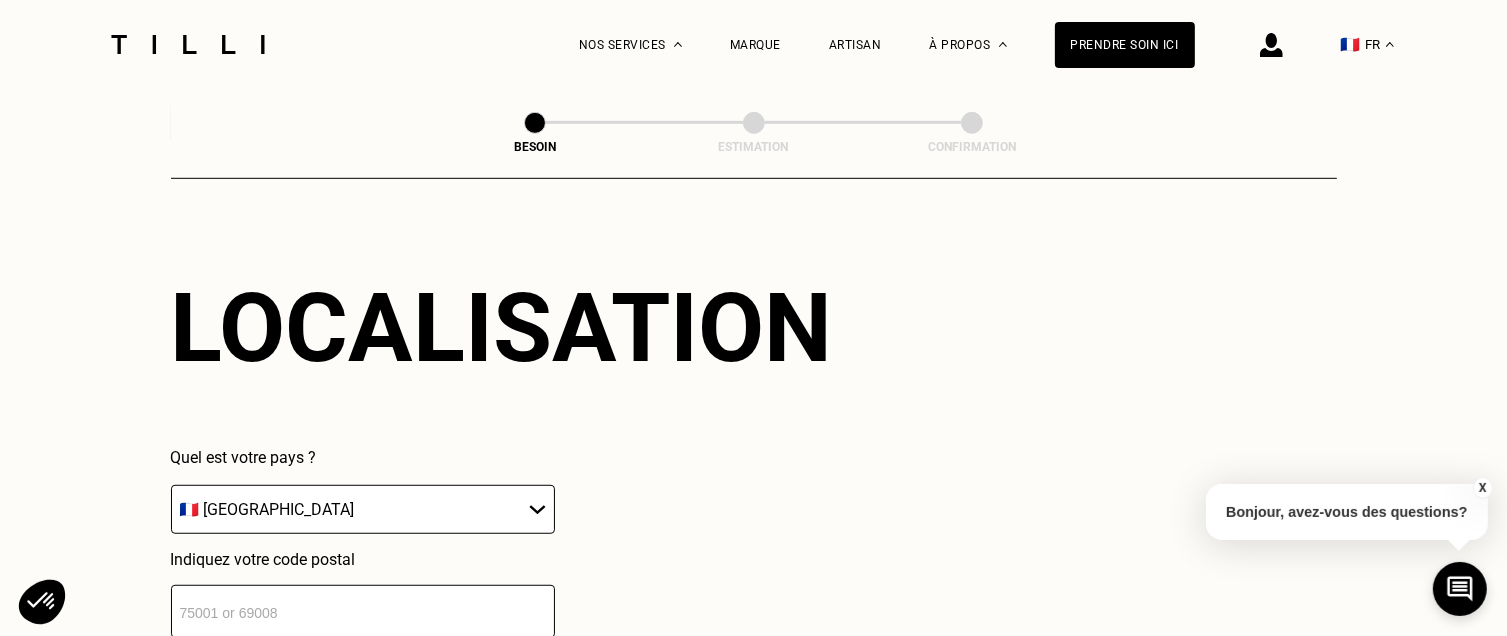 click at bounding box center (363, 611) 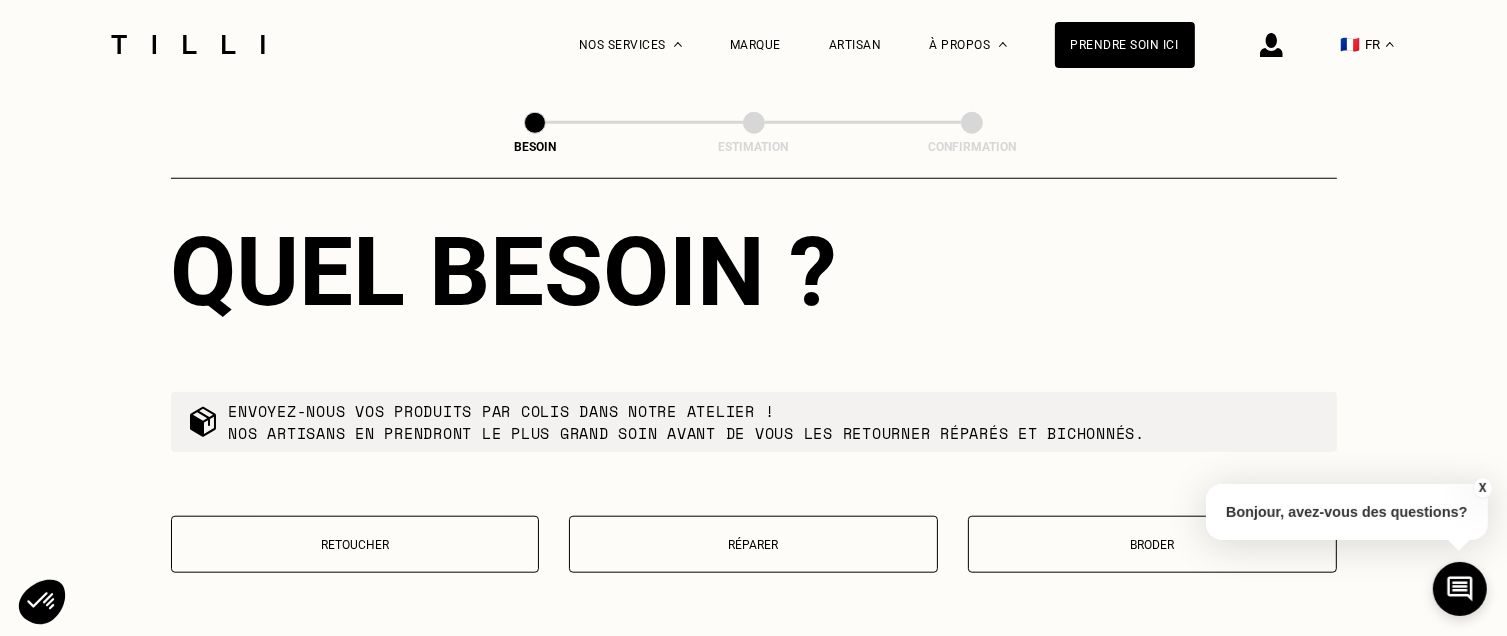 scroll, scrollTop: 1789, scrollLeft: 0, axis: vertical 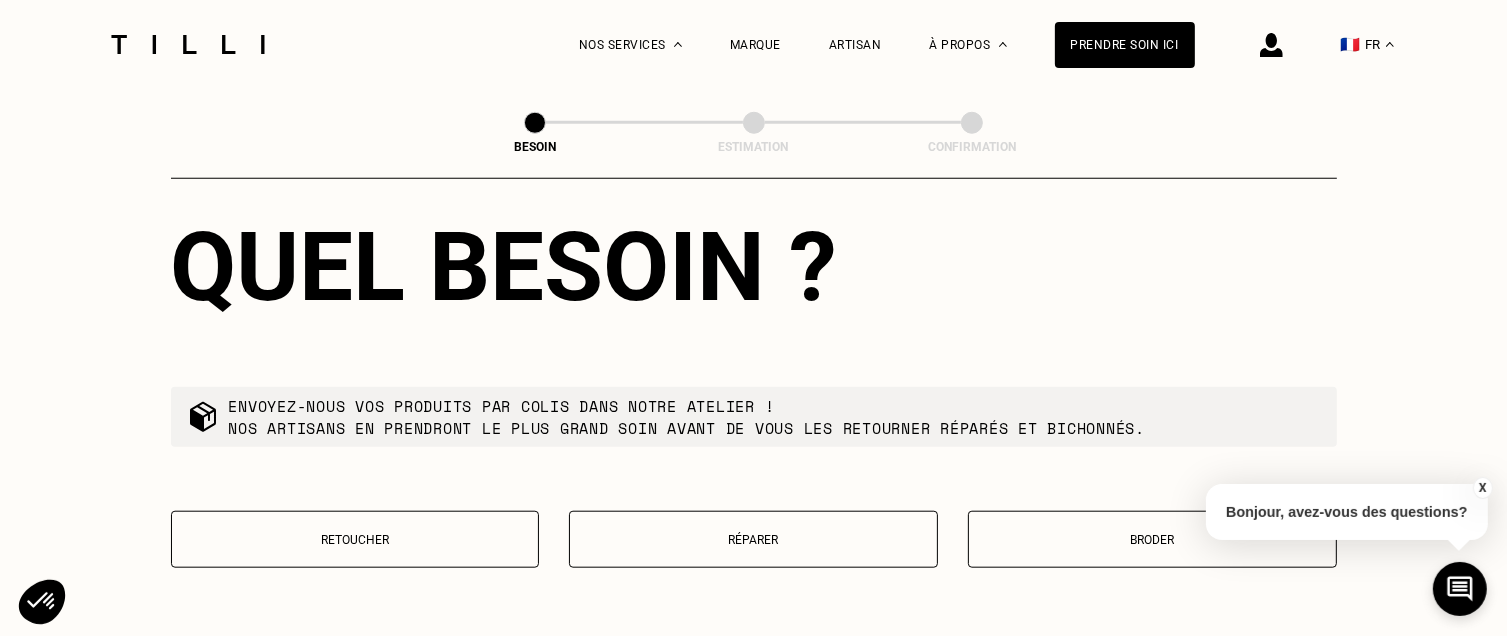 type on "44630" 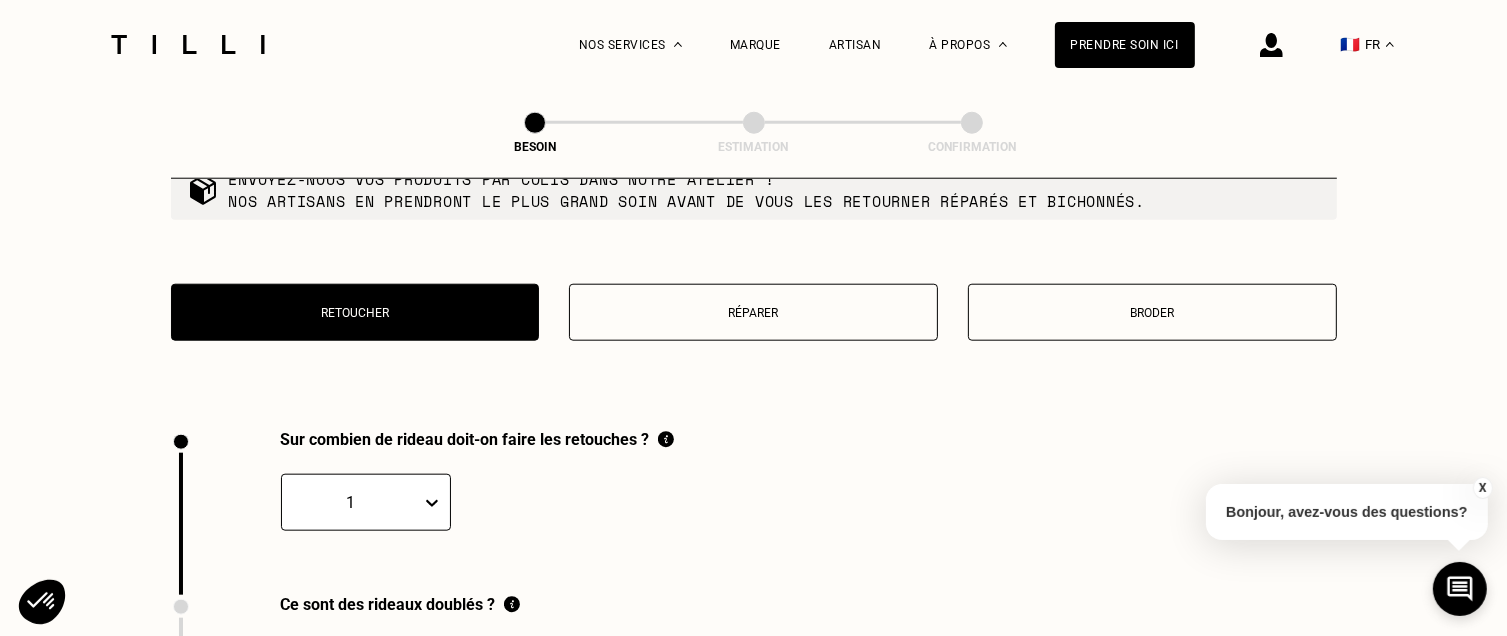 scroll, scrollTop: 2208, scrollLeft: 0, axis: vertical 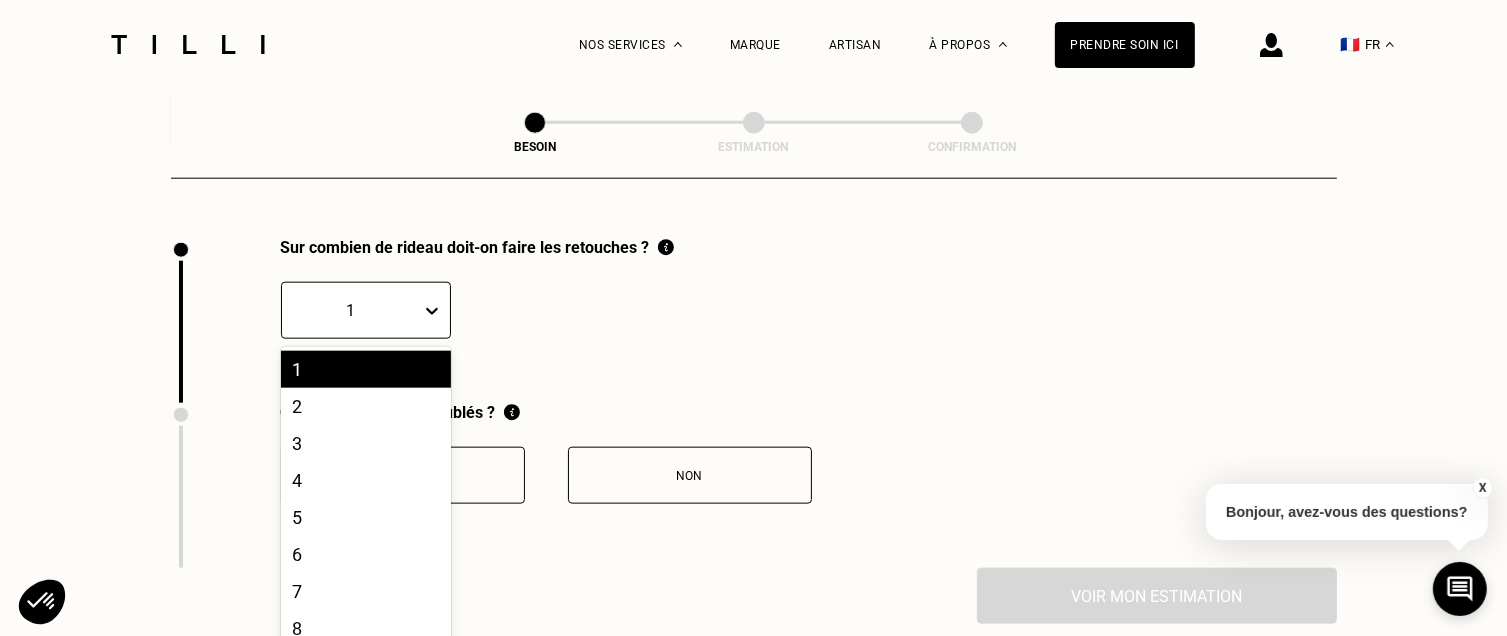 click at bounding box center [351, 310] 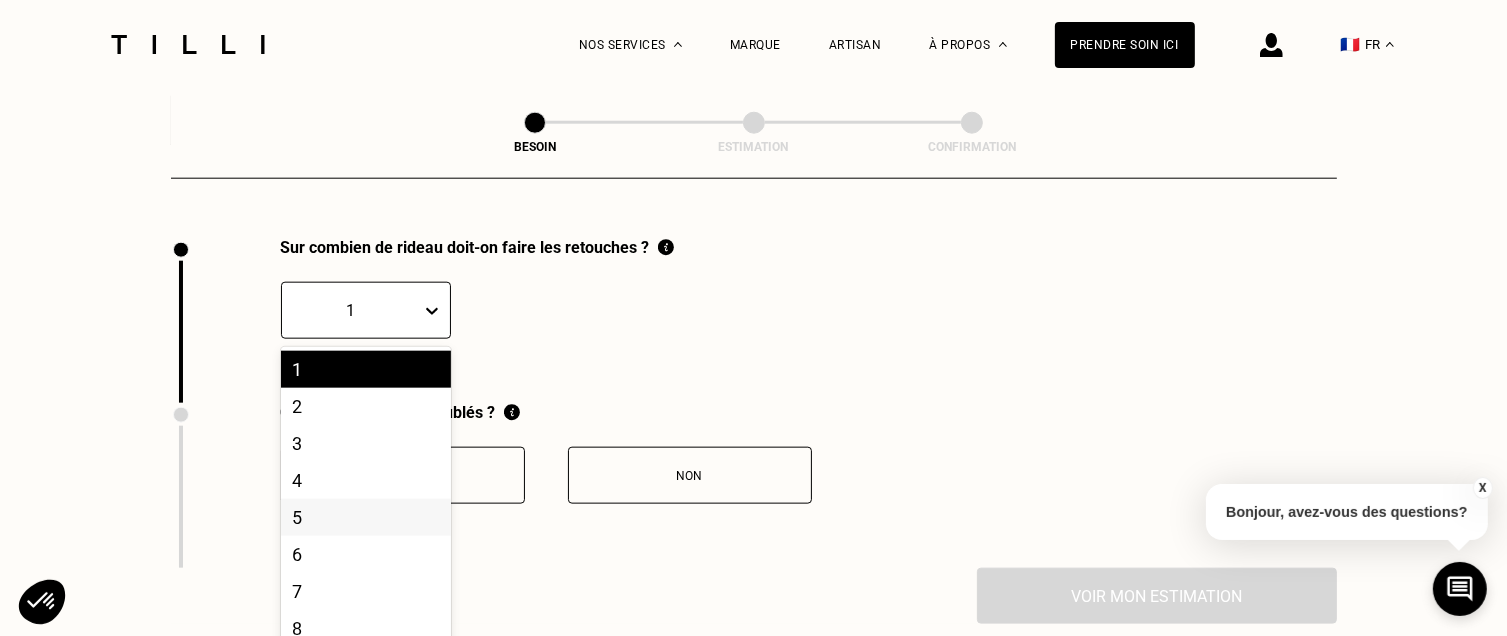 click on "5" at bounding box center [366, 517] 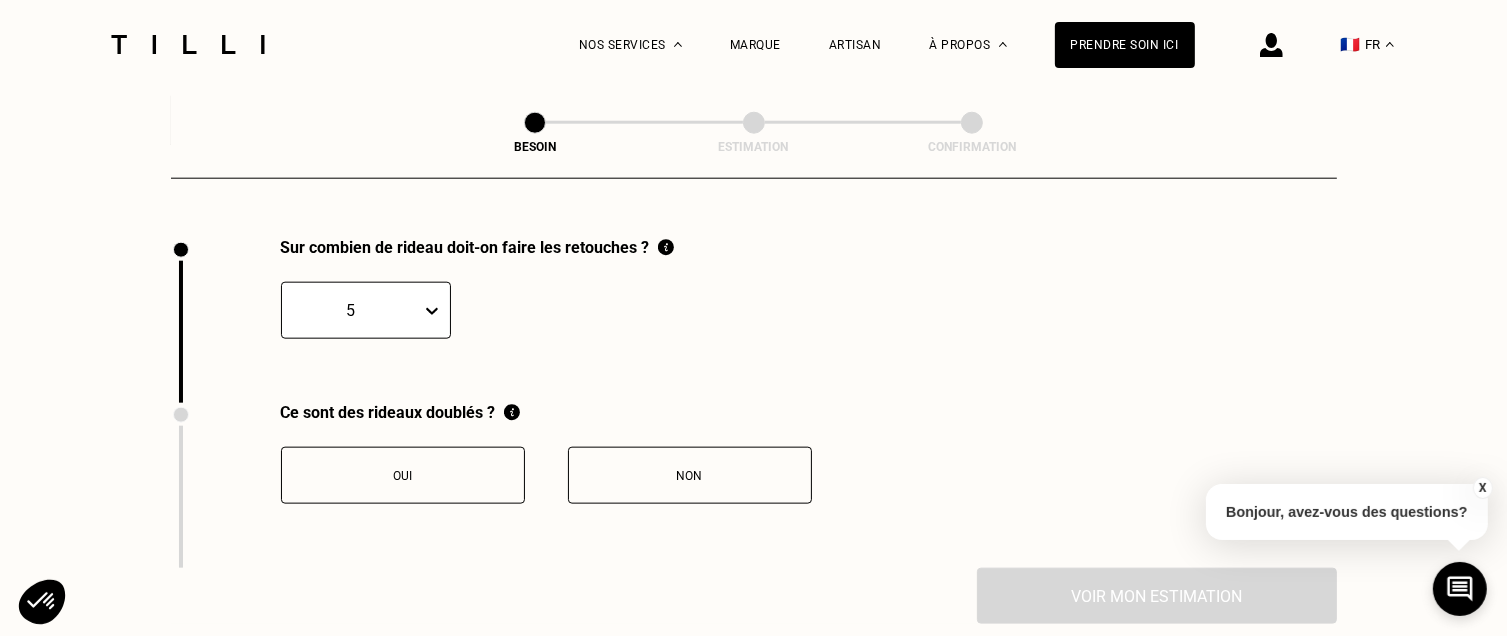click on "Oui" at bounding box center (403, 475) 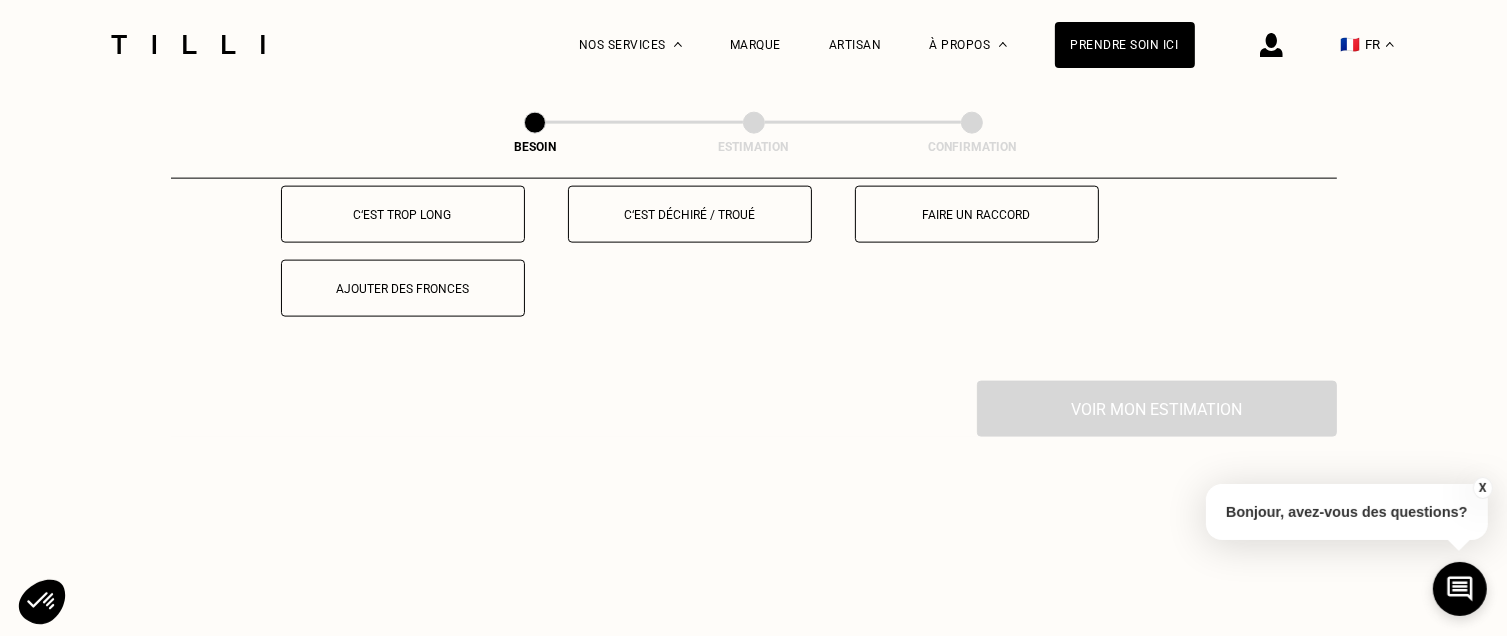 scroll, scrollTop: 2641, scrollLeft: 0, axis: vertical 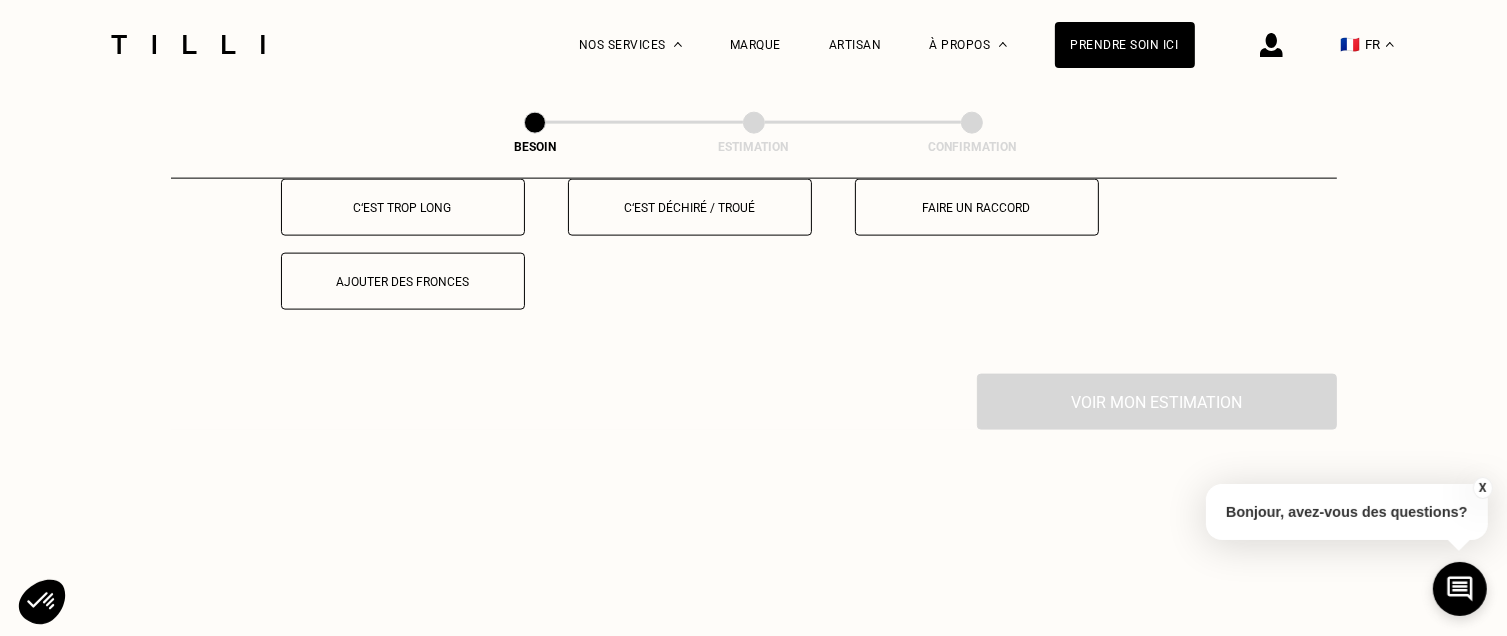 click on "C‘est trop long" at bounding box center [403, 207] 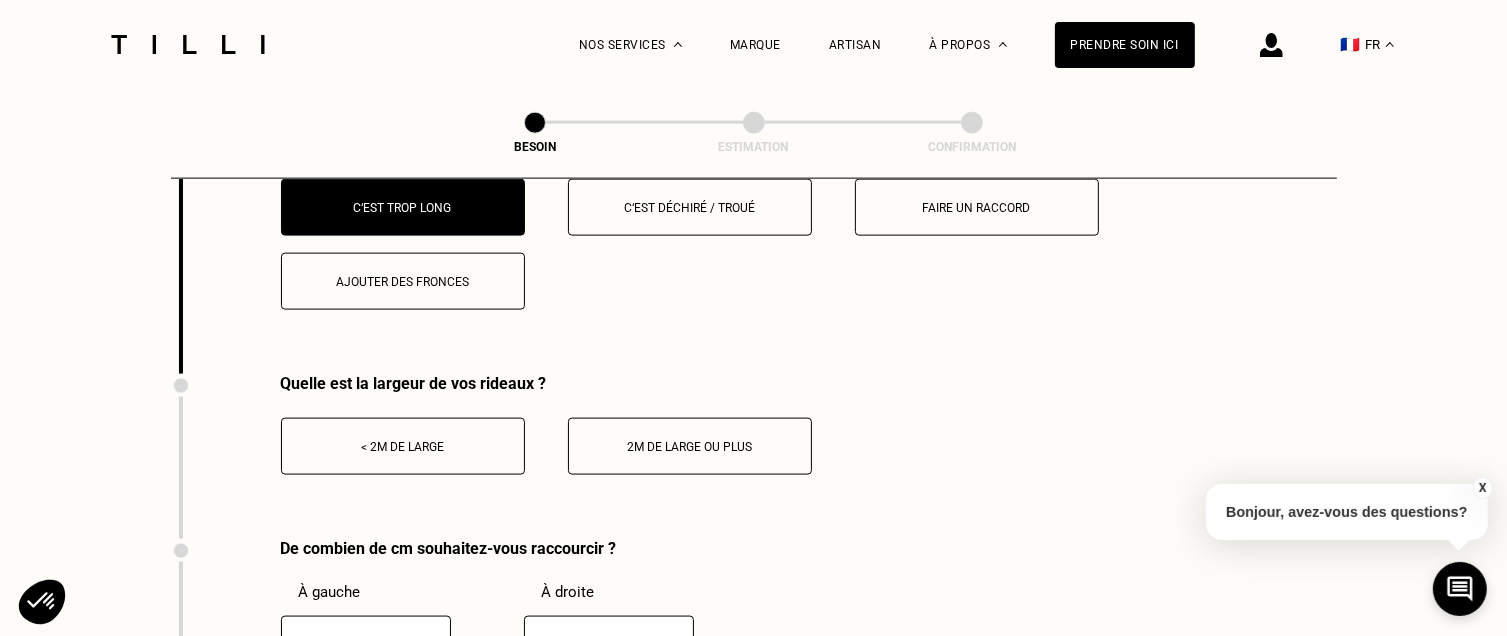 click on "< 2m de large" at bounding box center [403, 446] 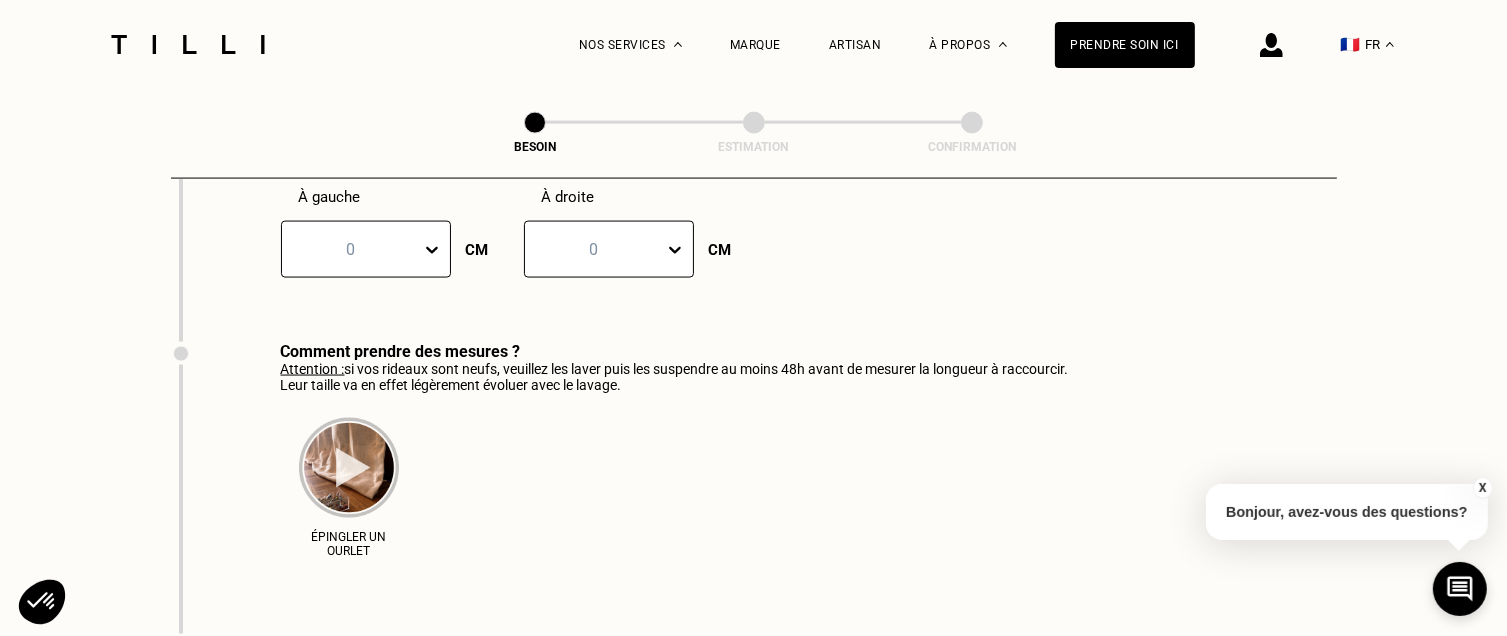 scroll, scrollTop: 3027, scrollLeft: 0, axis: vertical 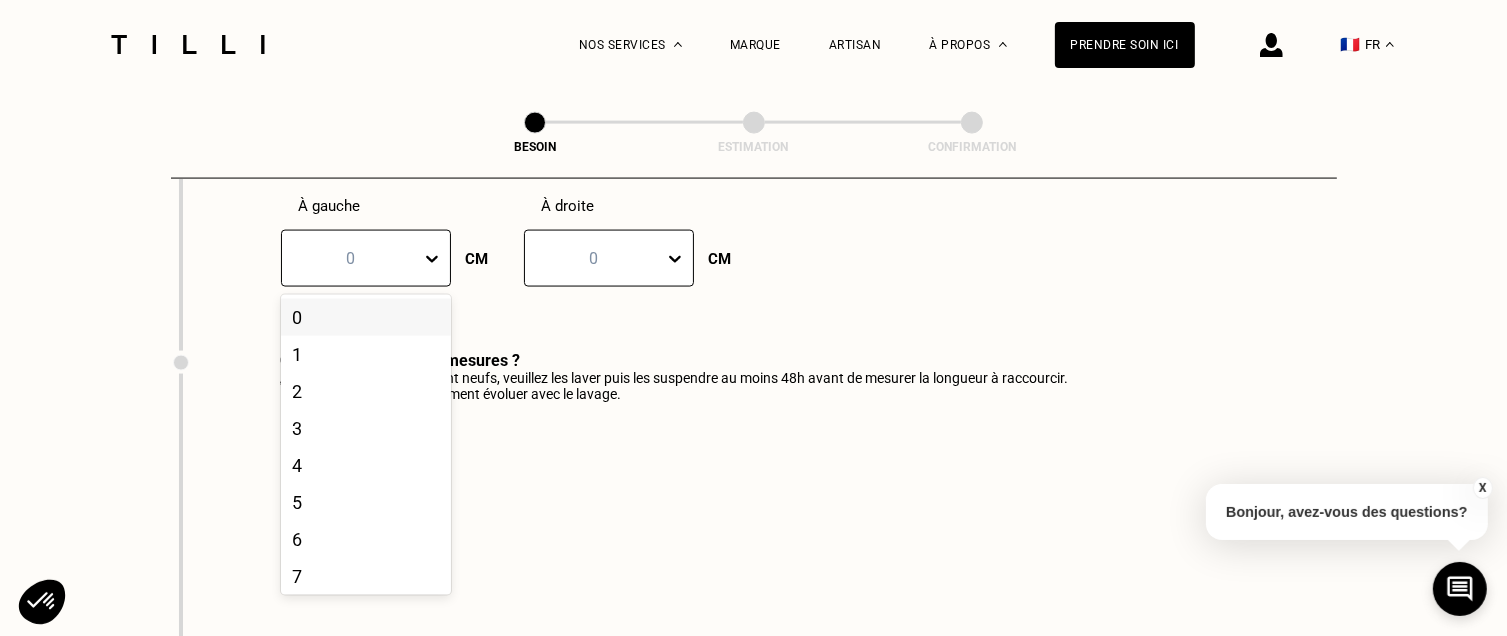 click at bounding box center [421, 258] 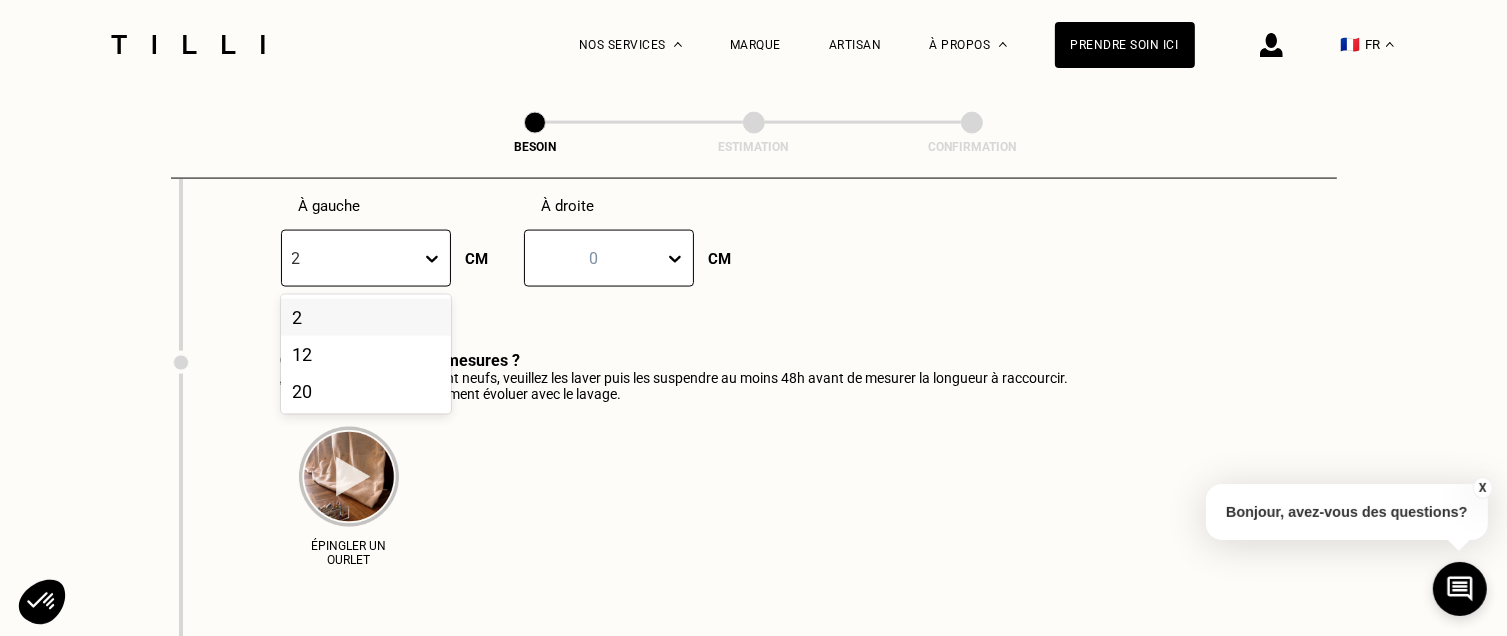 type on "20" 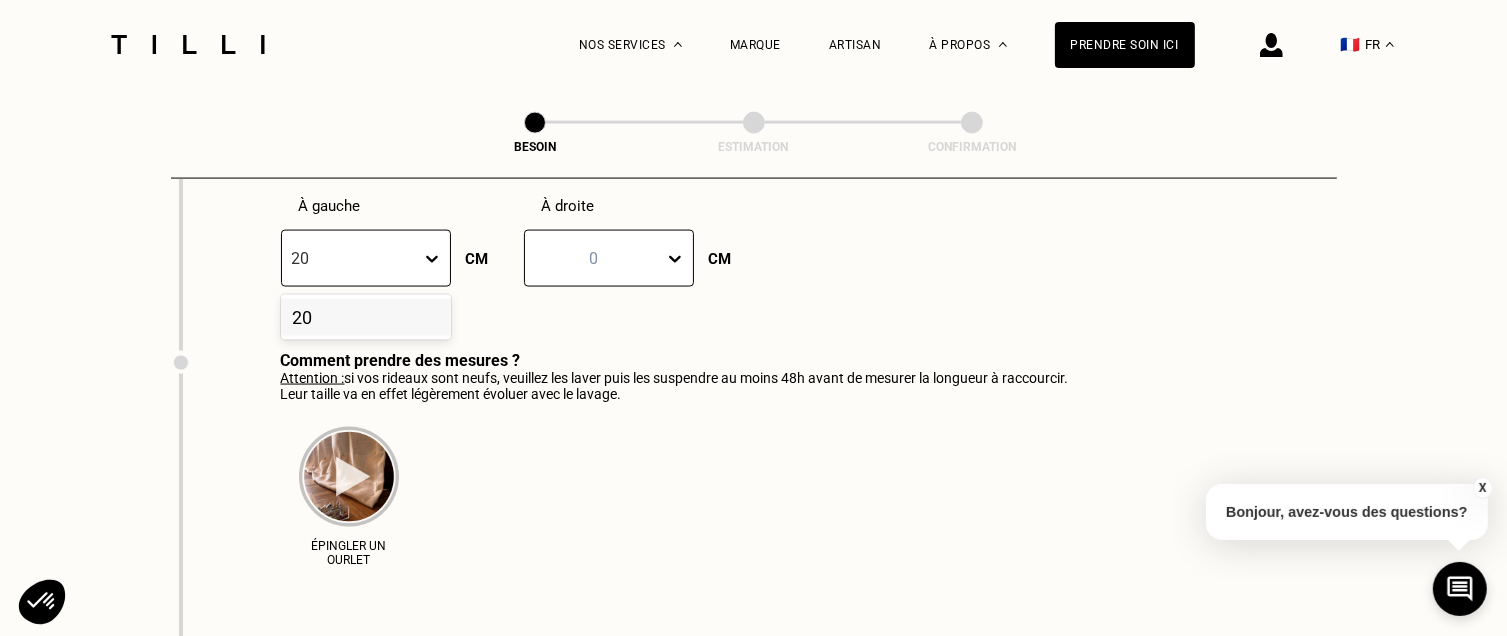 type 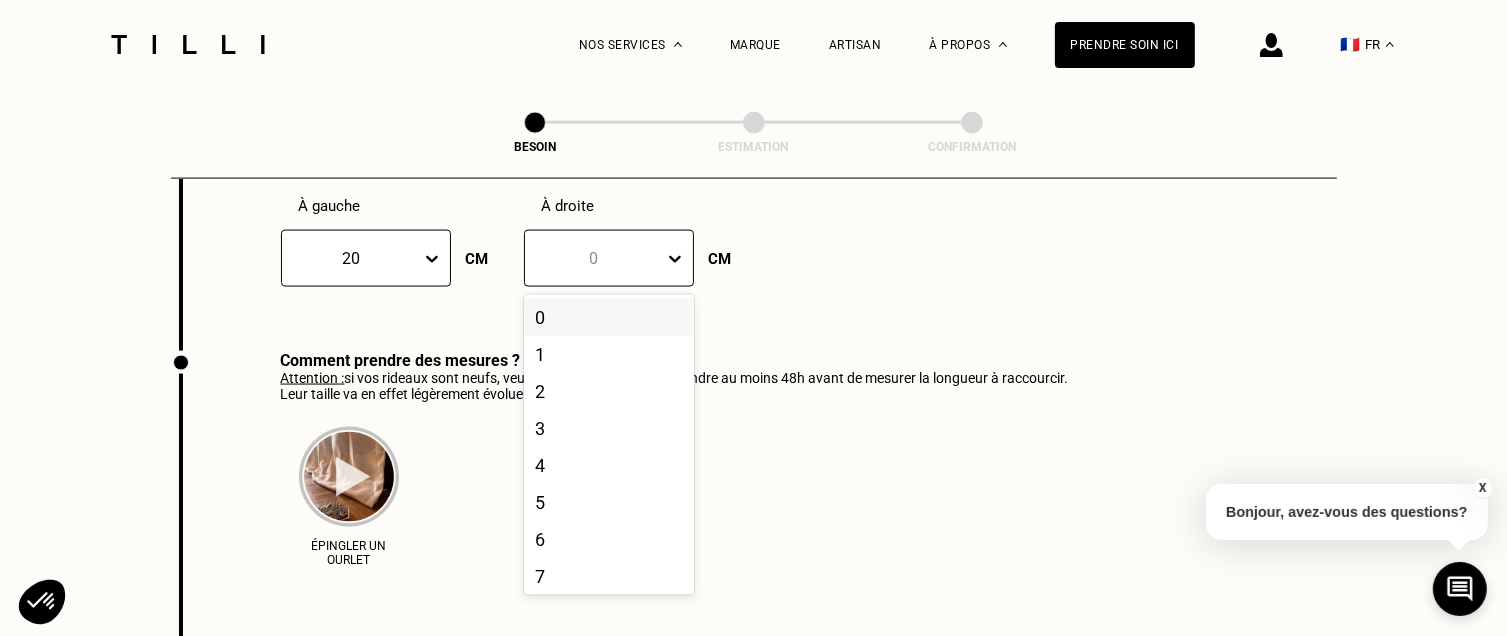 click on "0" at bounding box center (594, 258) 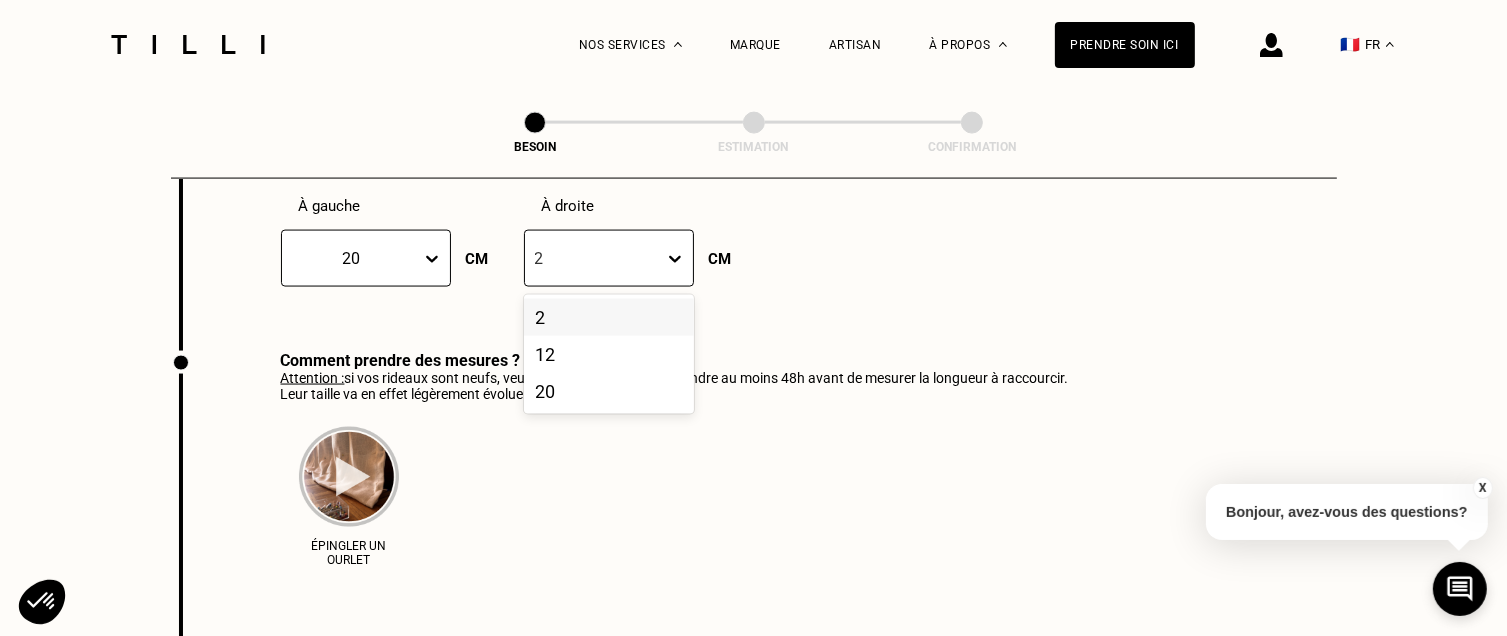 type on "20" 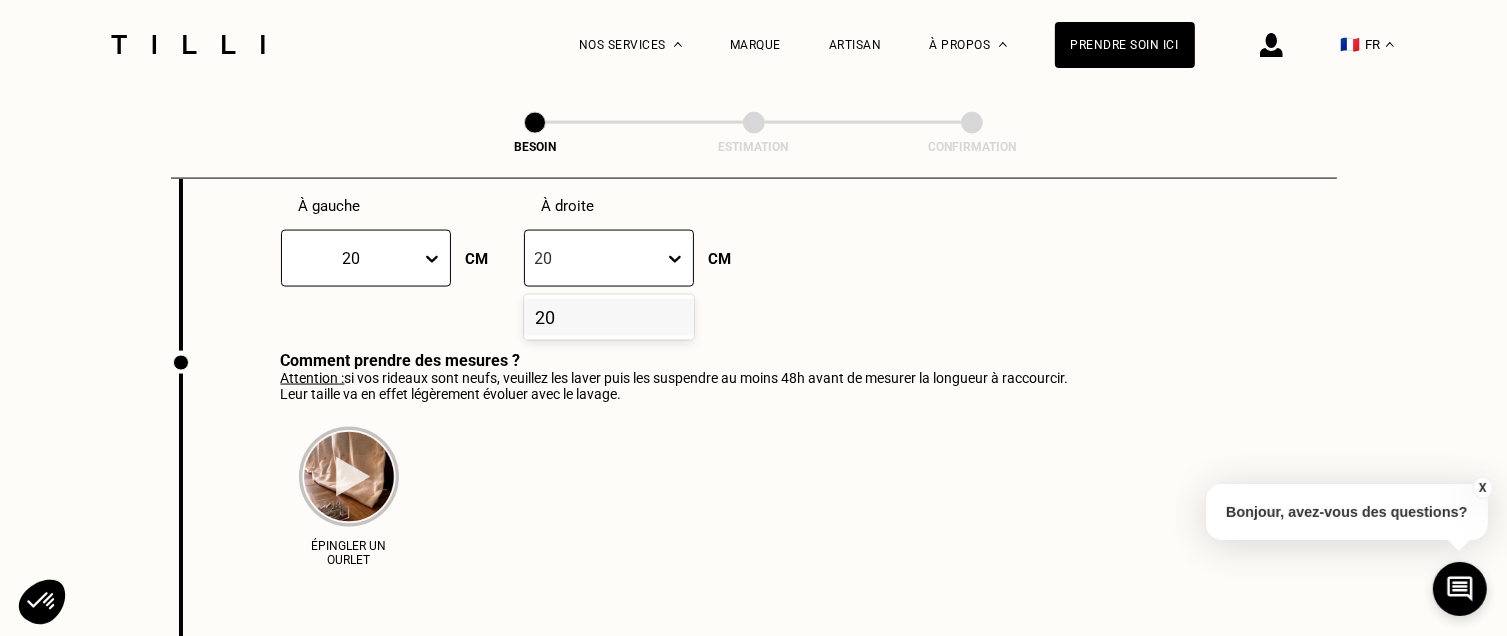 type 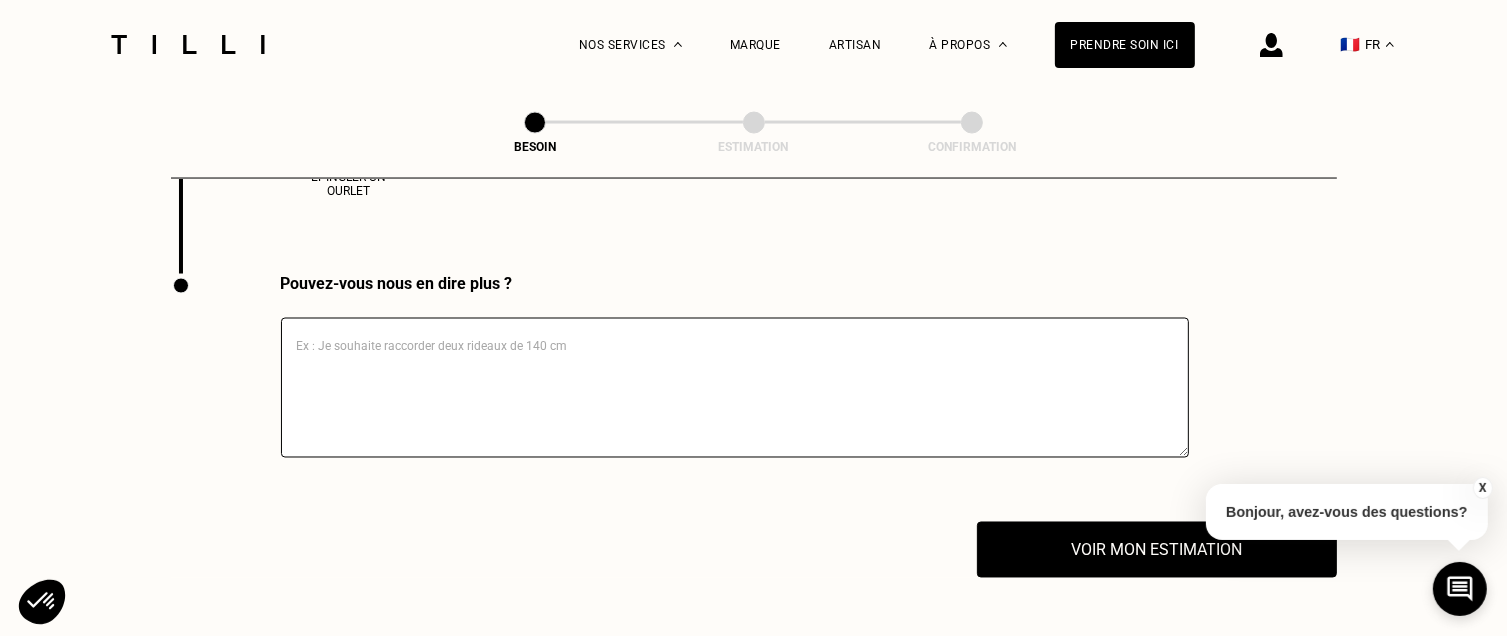scroll, scrollTop: 3411, scrollLeft: 0, axis: vertical 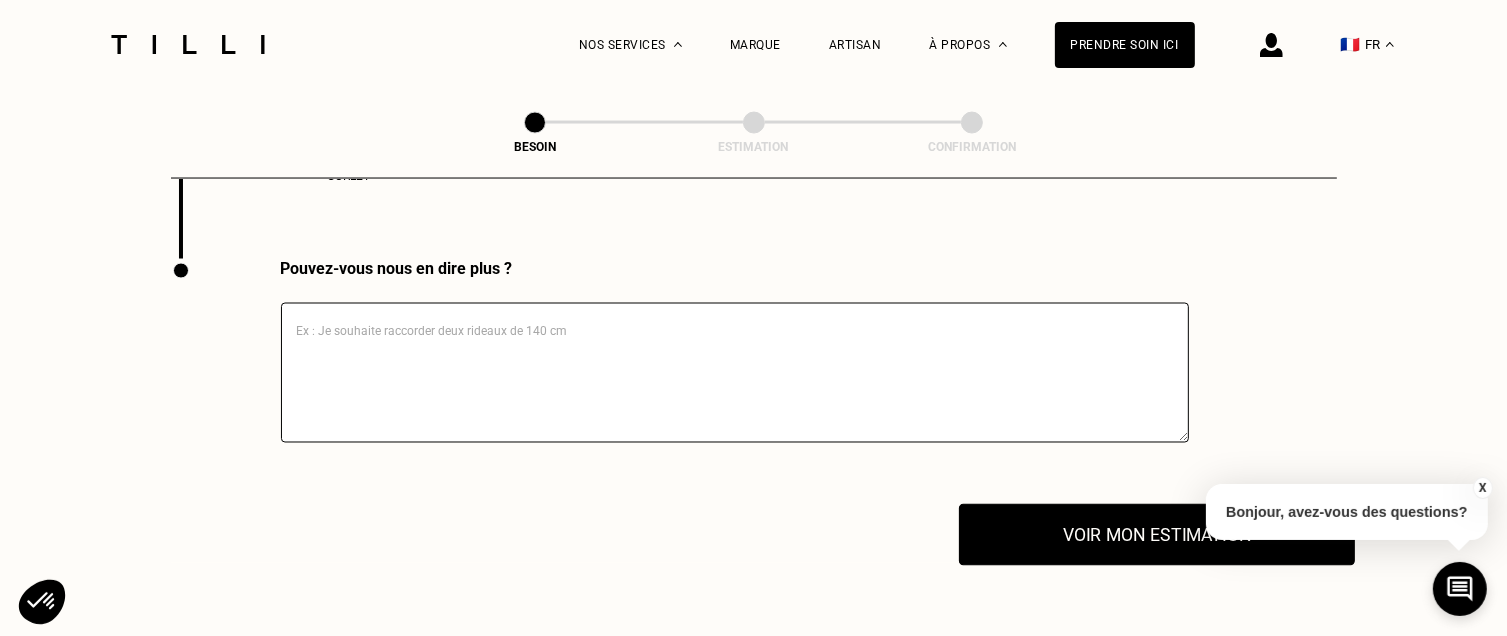 click on "Voir mon estimation" at bounding box center (1157, 535) 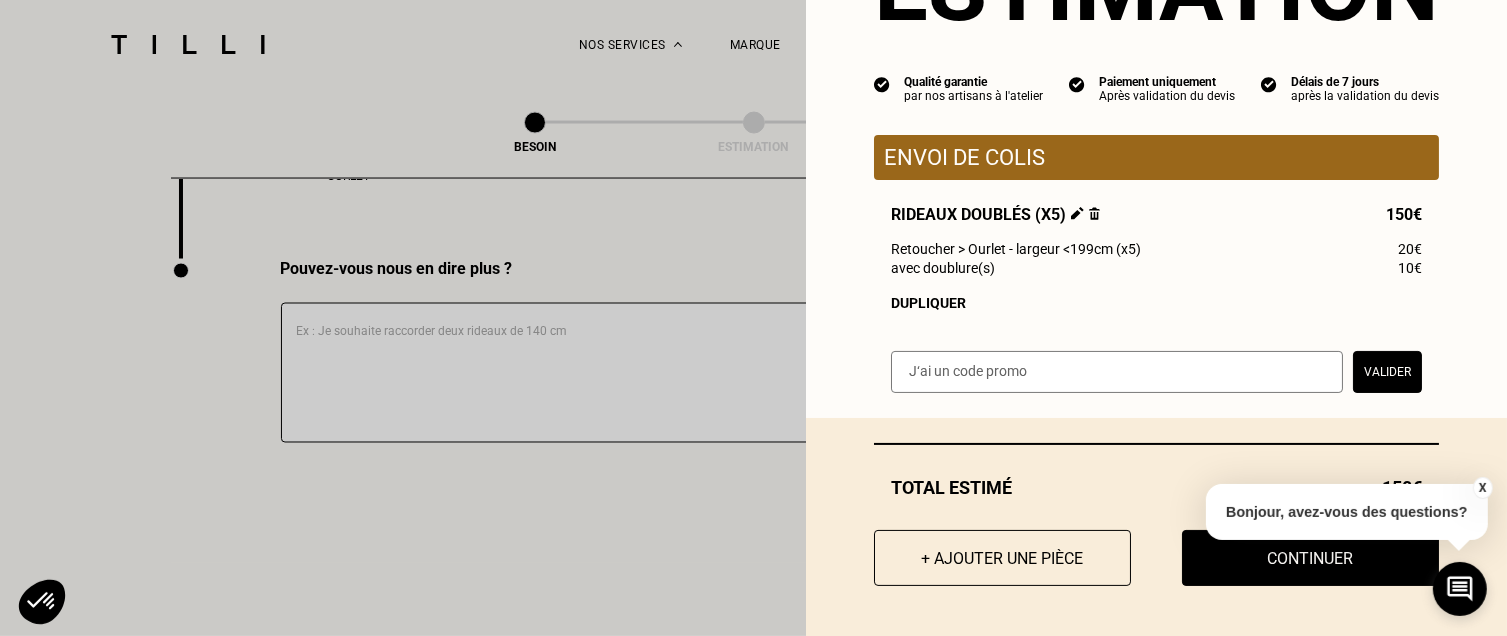 scroll, scrollTop: 0, scrollLeft: 0, axis: both 